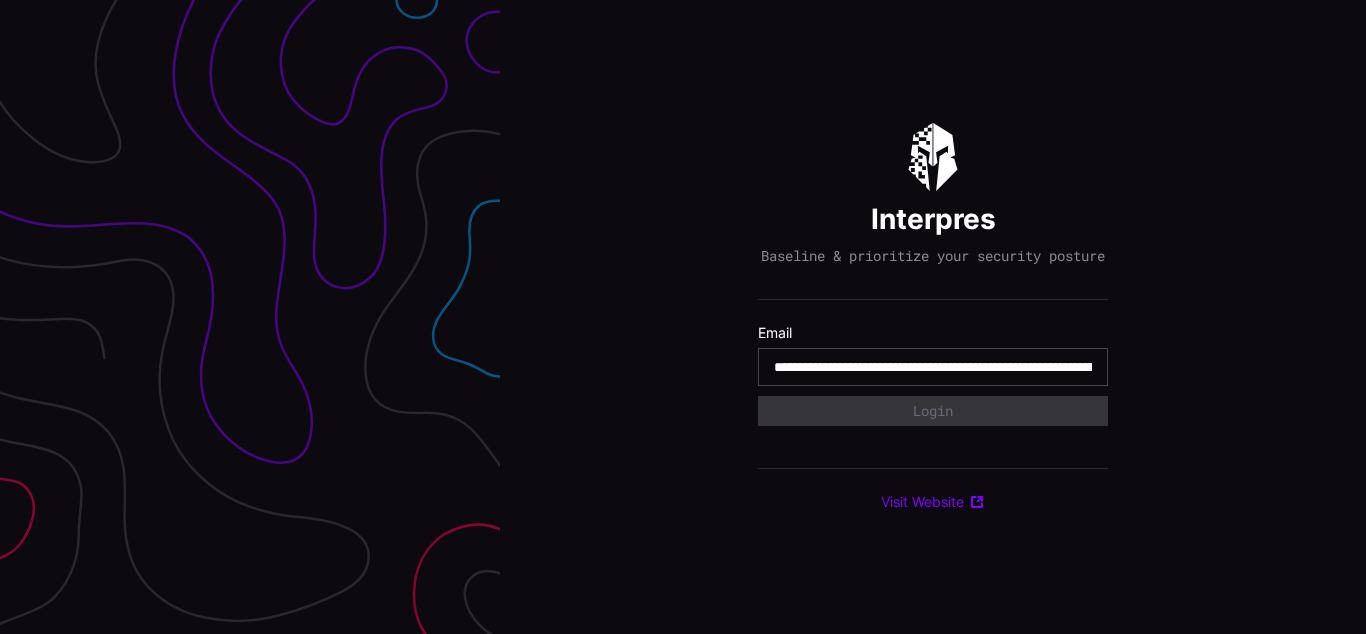 click on "**********" at bounding box center [933, 367] 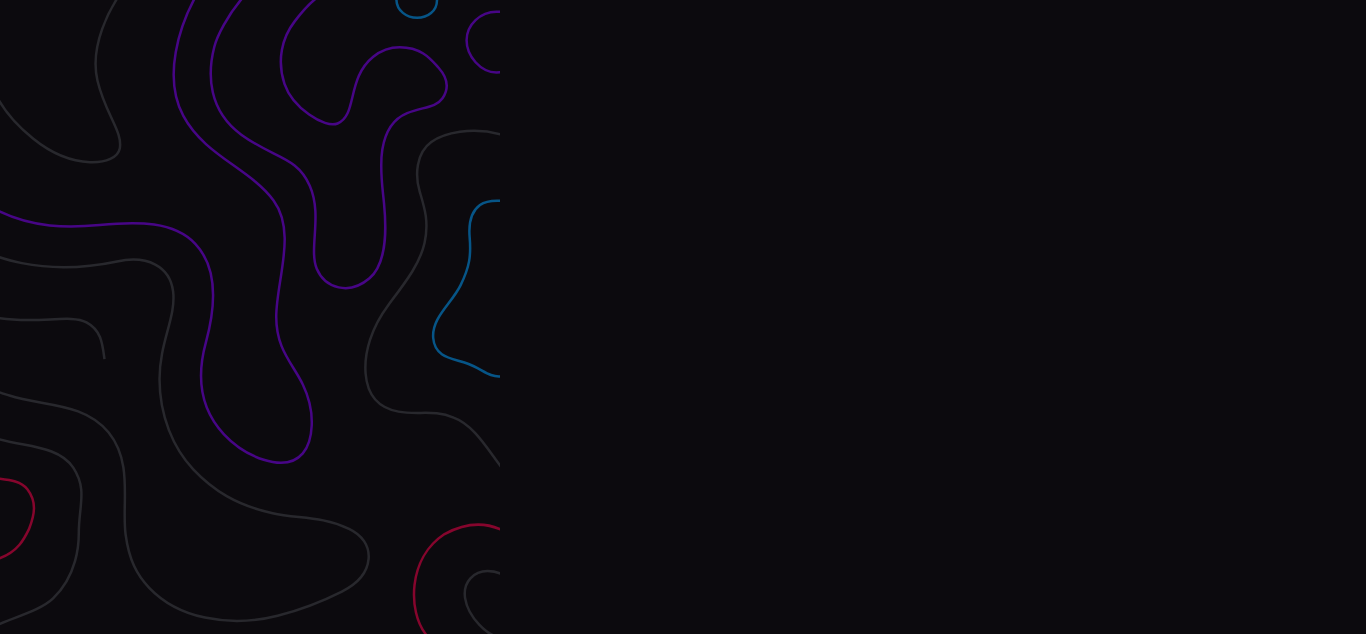 scroll, scrollTop: 0, scrollLeft: 0, axis: both 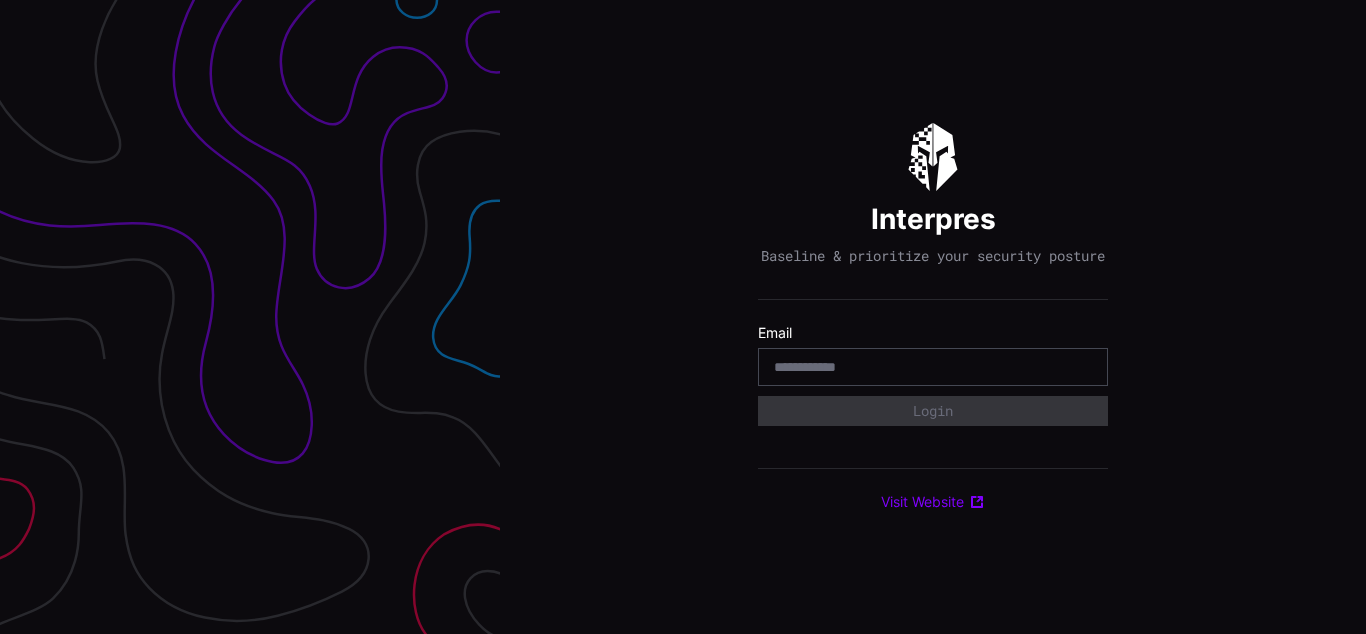 click on "Interpres Baseline & prioritize your security posture Email Login Visit Website" at bounding box center (933, 317) 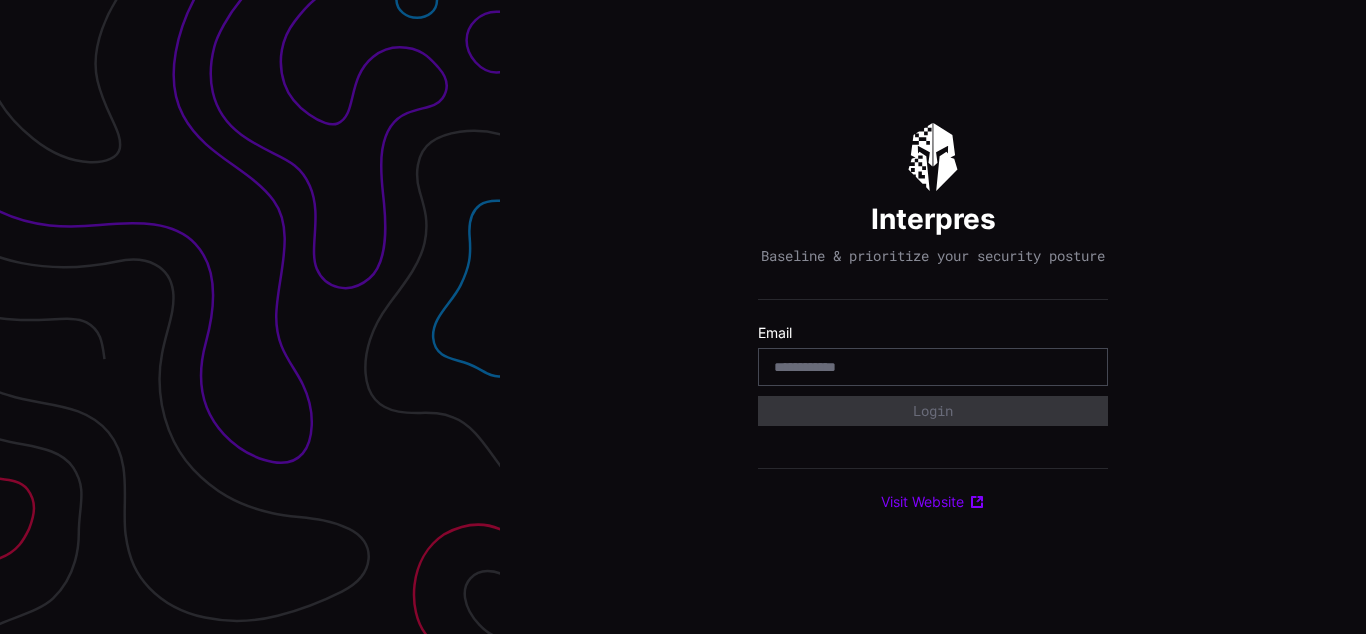 click on "Interpres Baseline & prioritize your security posture Email Login Visit Website" at bounding box center (933, 317) 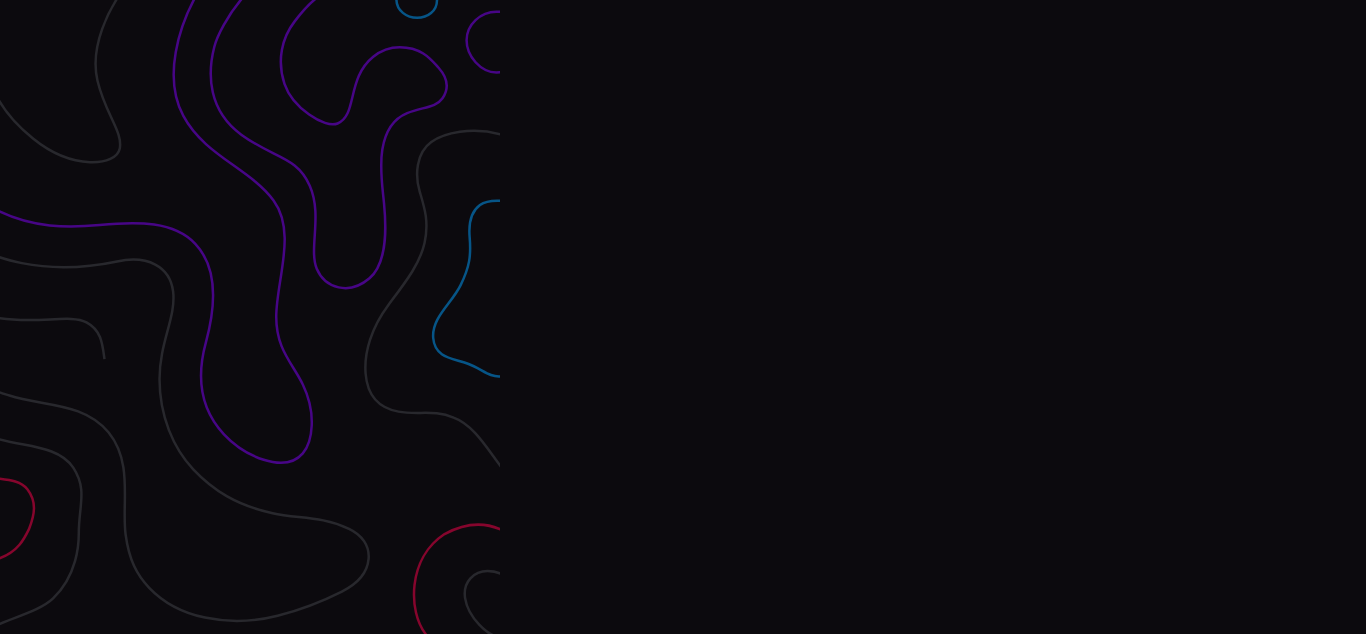 scroll, scrollTop: 0, scrollLeft: 0, axis: both 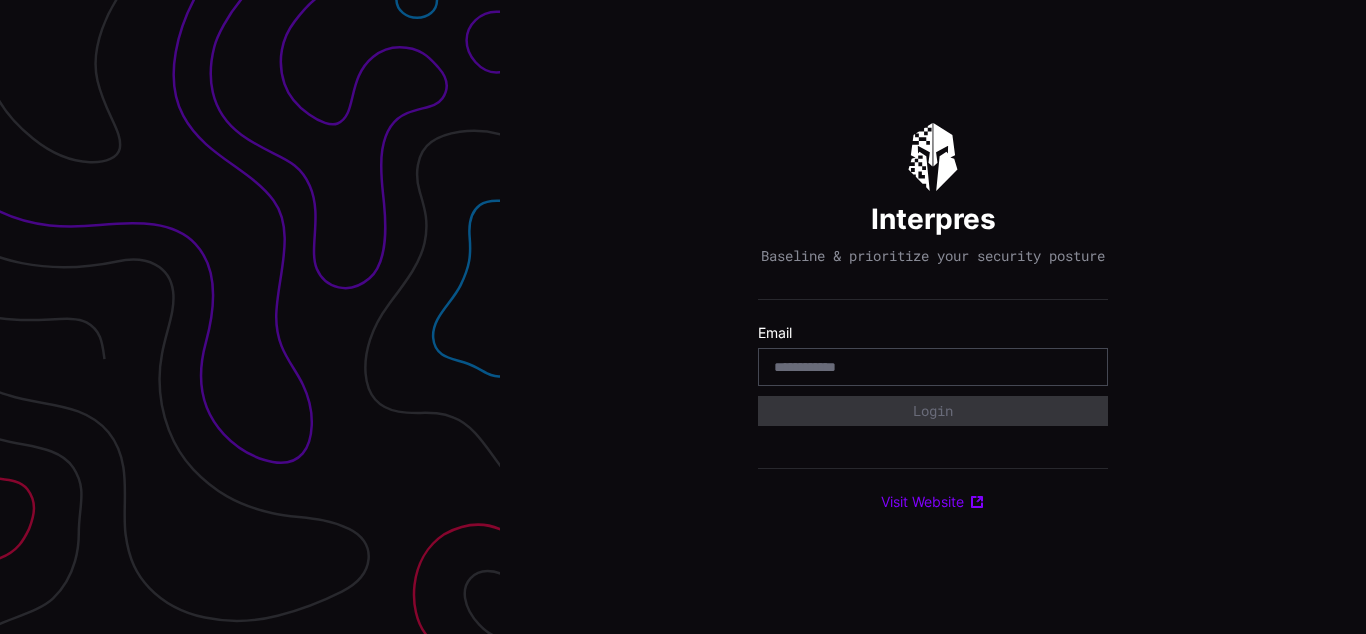 click on "Interpres Baseline & prioritize your security posture Email Login Visit Website" at bounding box center [933, 317] 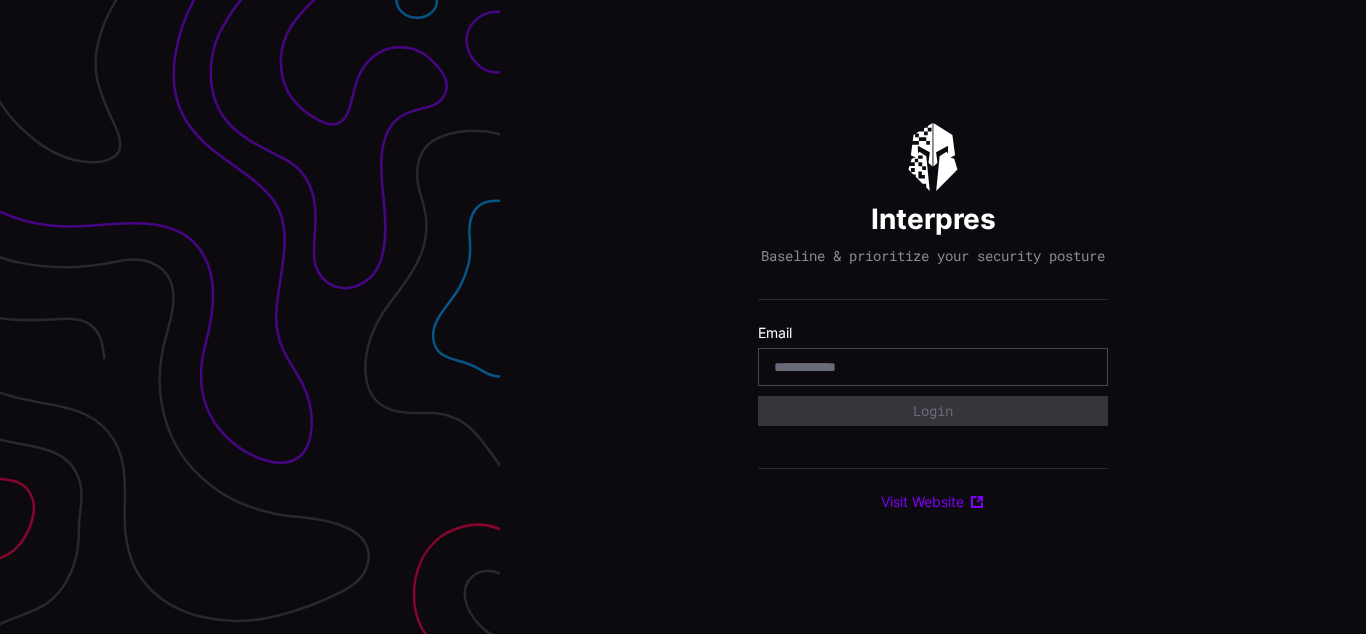 scroll, scrollTop: 0, scrollLeft: 0, axis: both 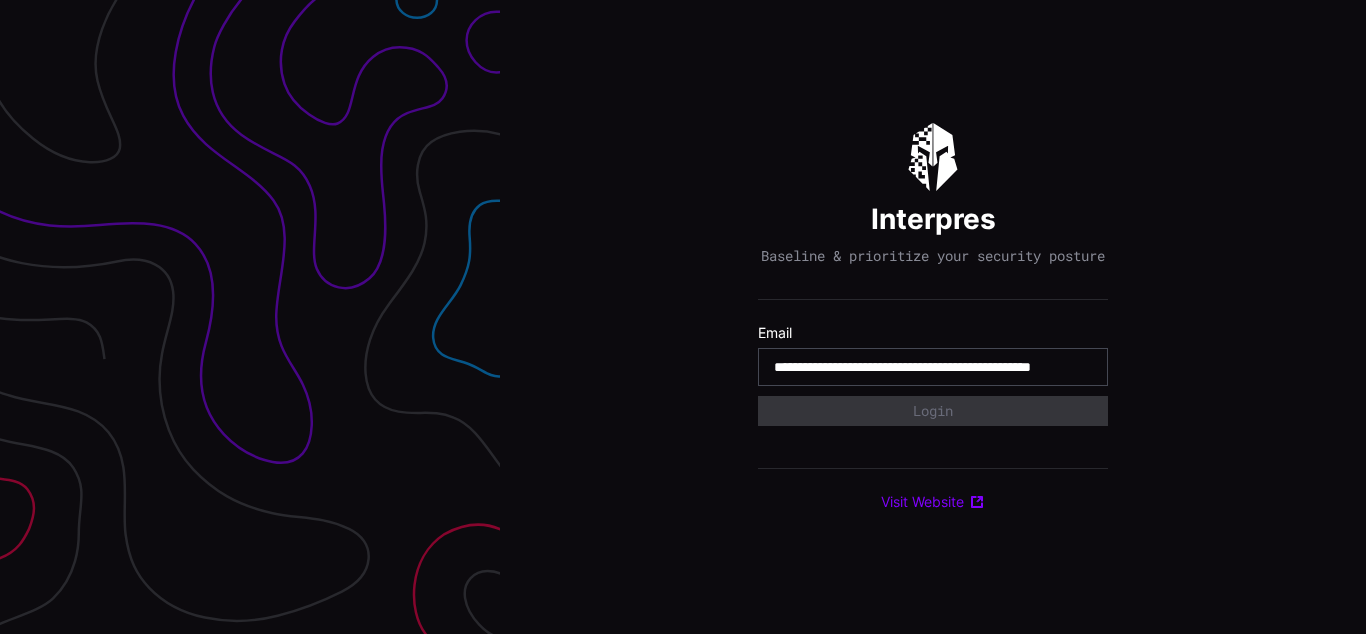 type on "**********" 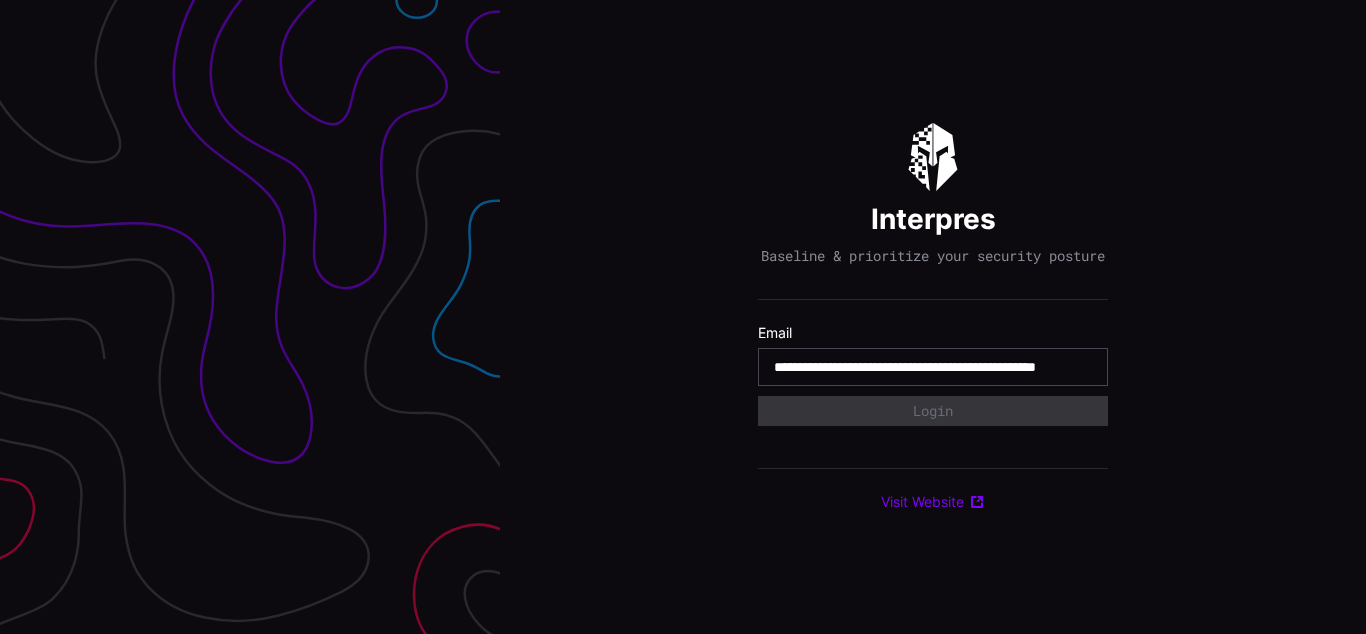 scroll, scrollTop: 0, scrollLeft: 119, axis: horizontal 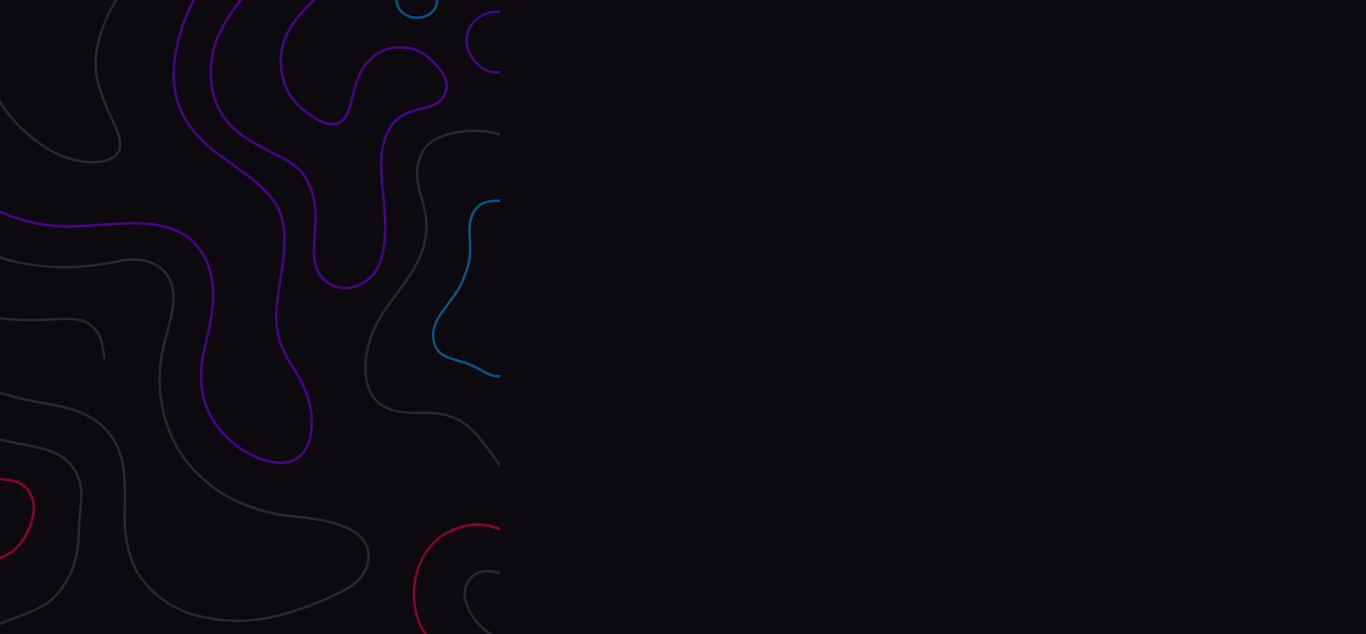 click on "Interpres Baseline & prioritize your security posture Email Login Visit Website" at bounding box center (933, 317) 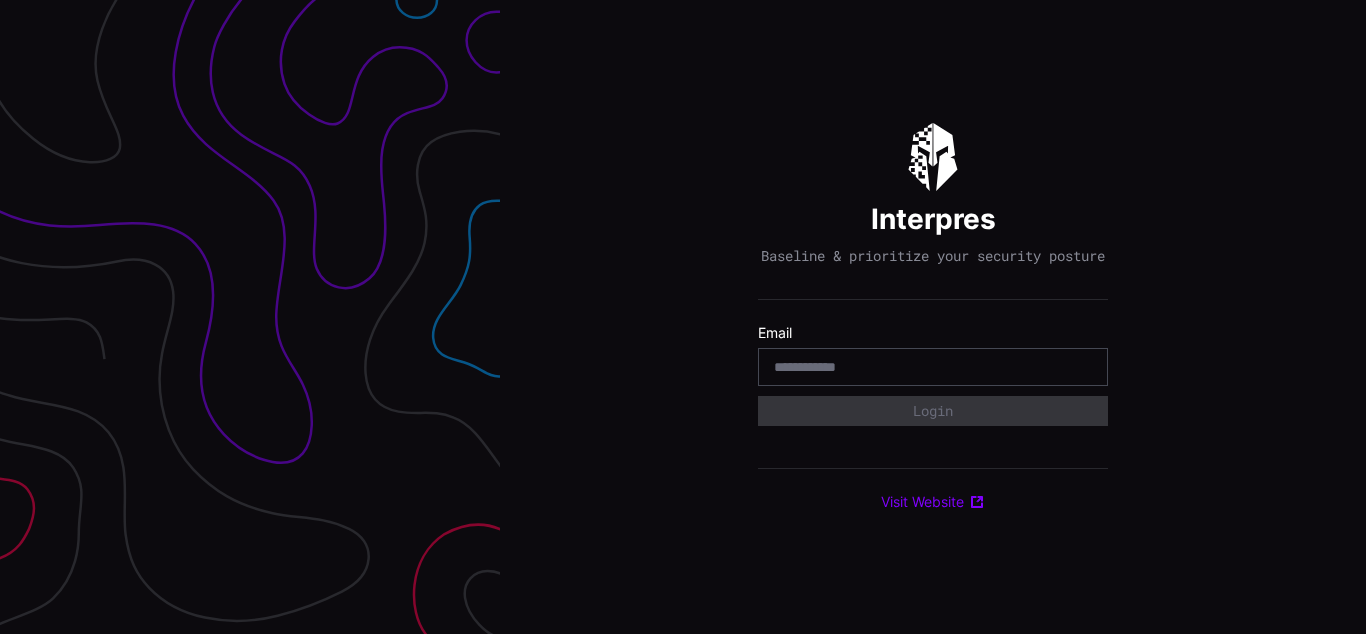 scroll, scrollTop: 0, scrollLeft: 0, axis: both 